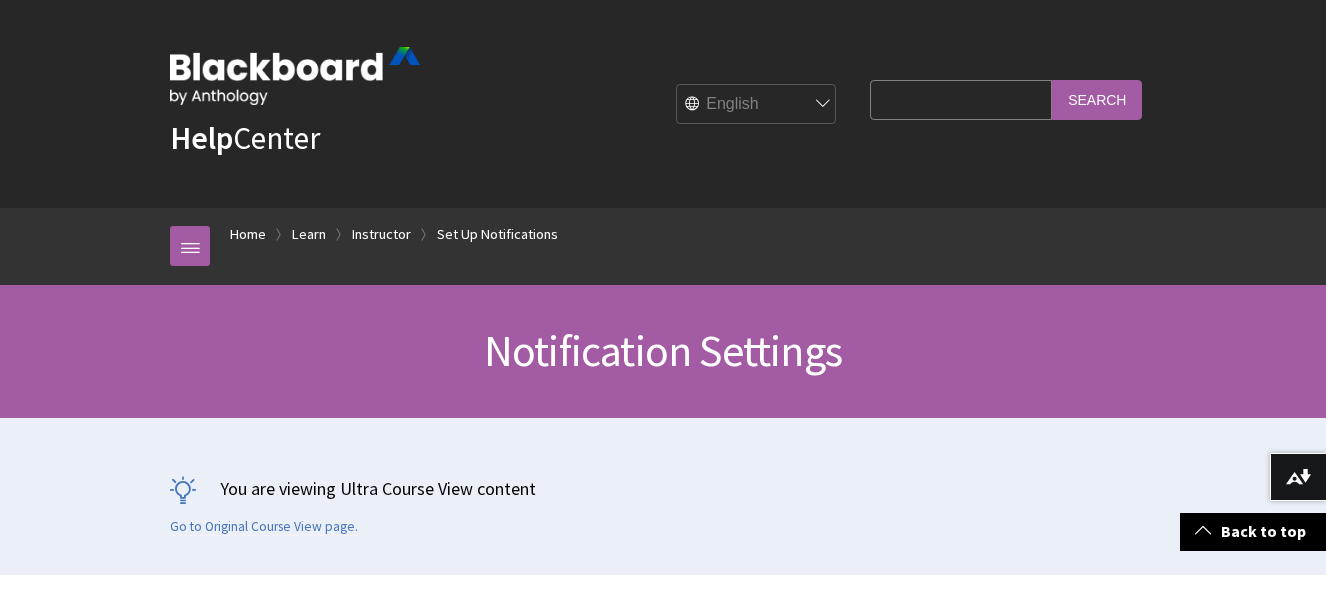 scroll, scrollTop: 500, scrollLeft: 0, axis: vertical 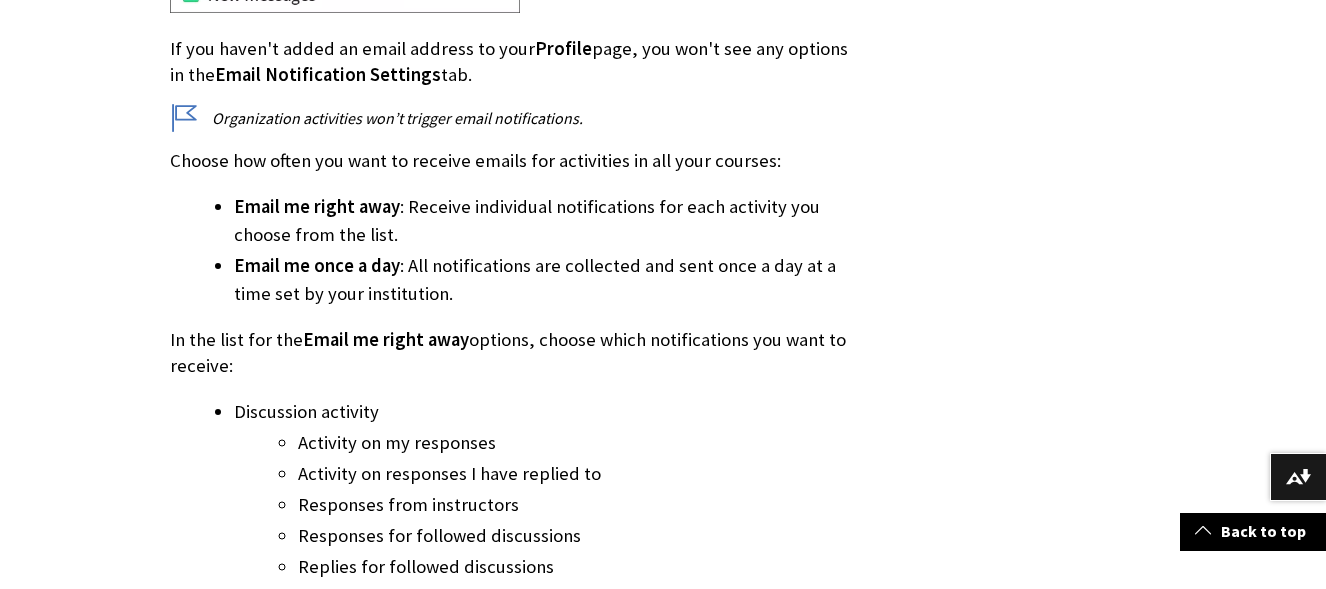 drag, startPoint x: 851, startPoint y: 258, endPoint x: 874, endPoint y: 263, distance: 23.537205 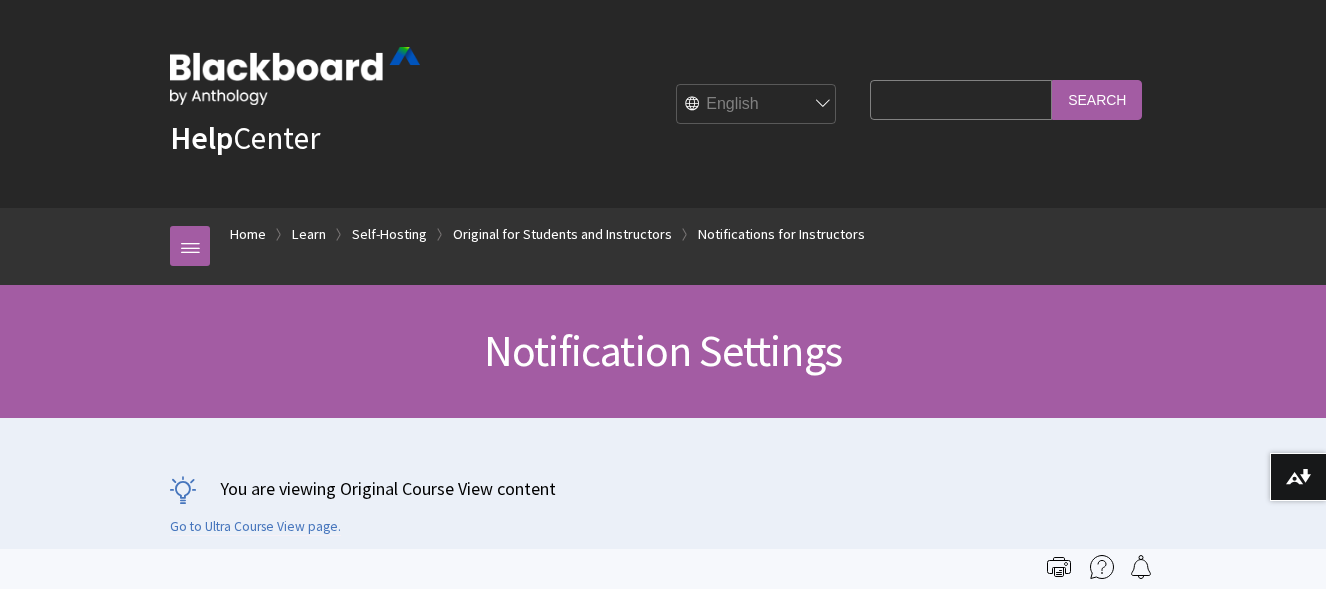scroll, scrollTop: 0, scrollLeft: 0, axis: both 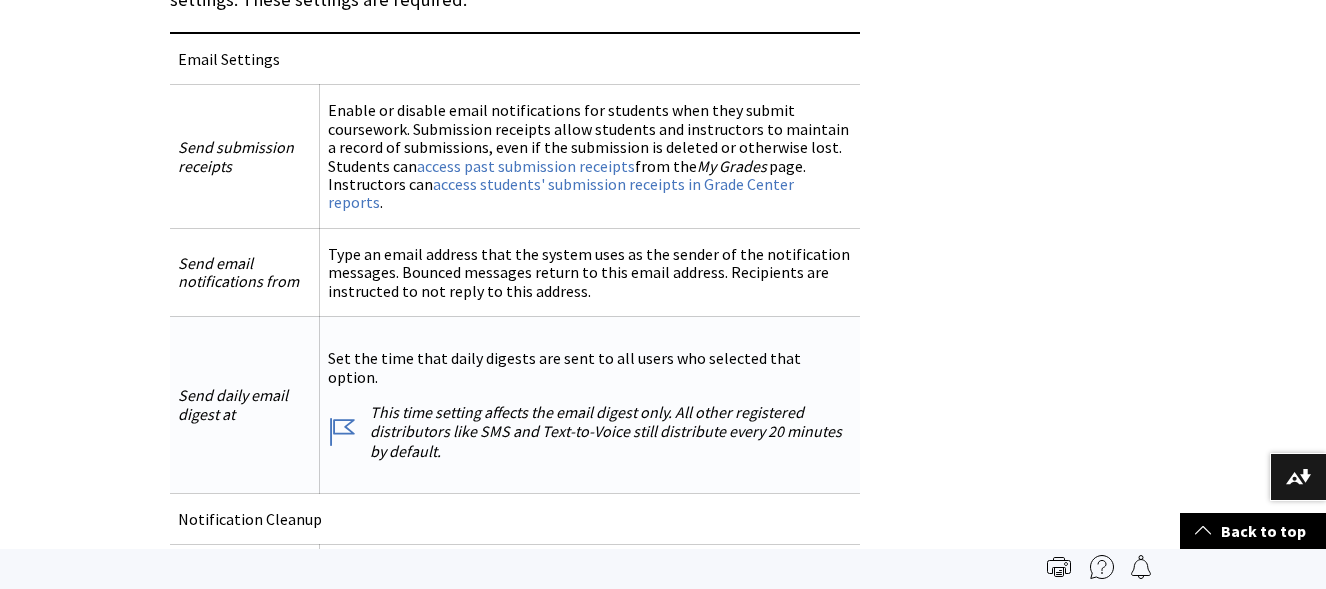 click on "Set the time that daily digests are sent to all users who selected that option." at bounding box center [590, 368] 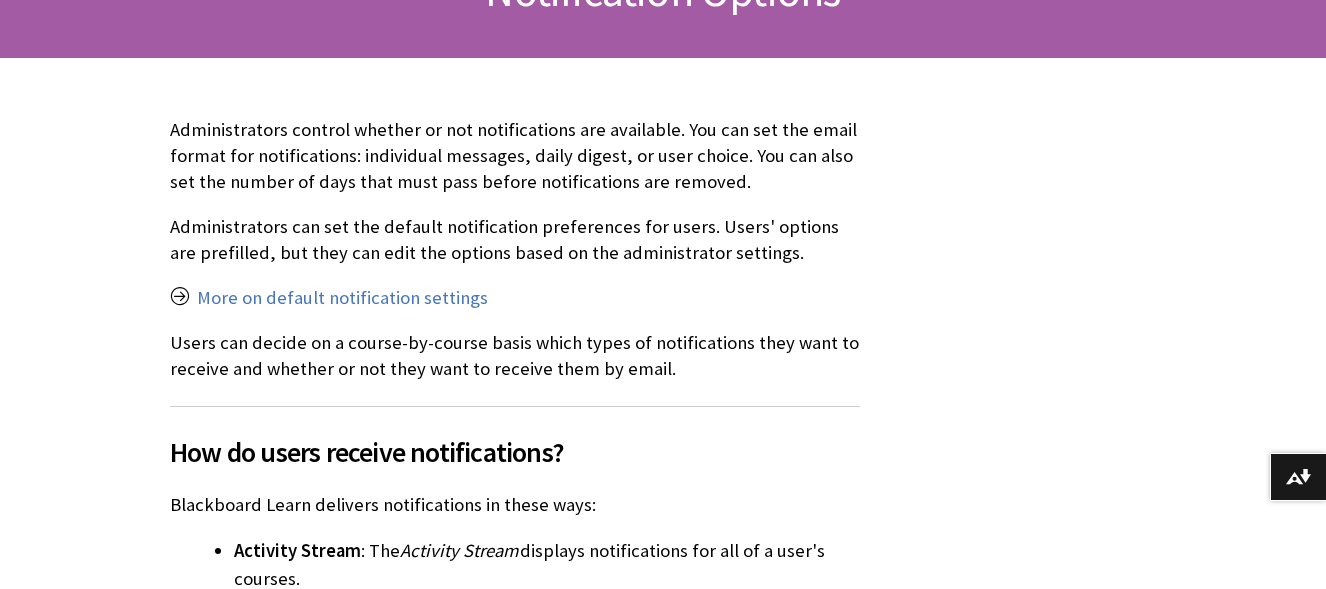 scroll, scrollTop: 400, scrollLeft: 0, axis: vertical 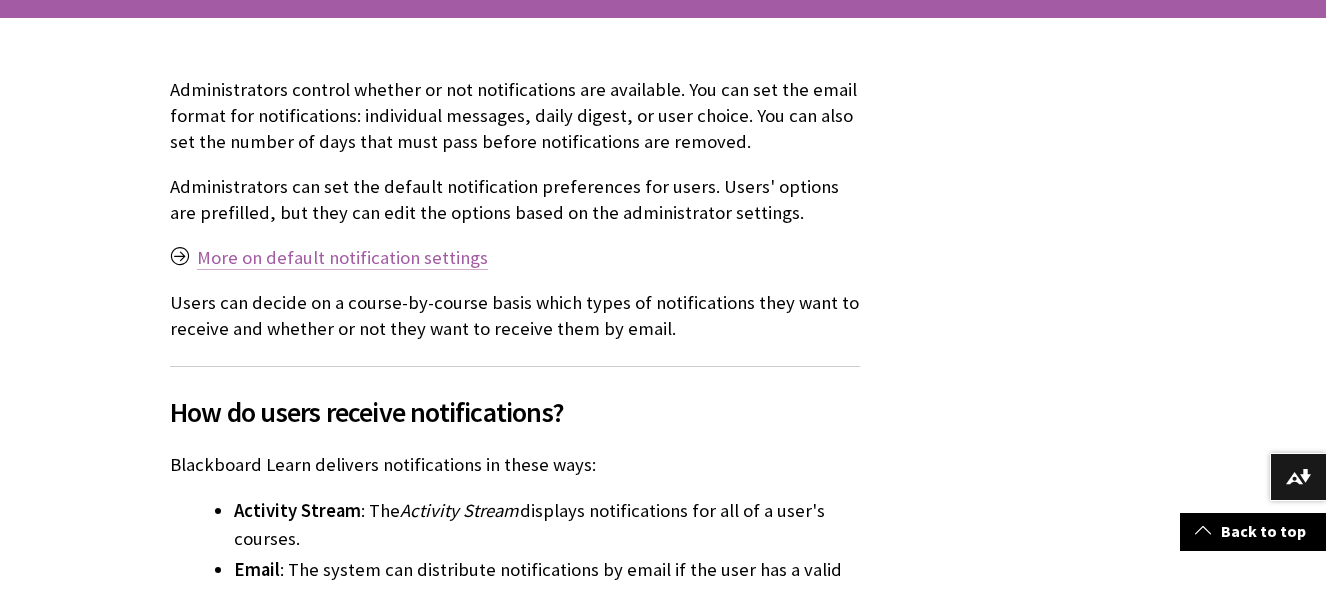 click on "More on default notification settings" at bounding box center (342, 258) 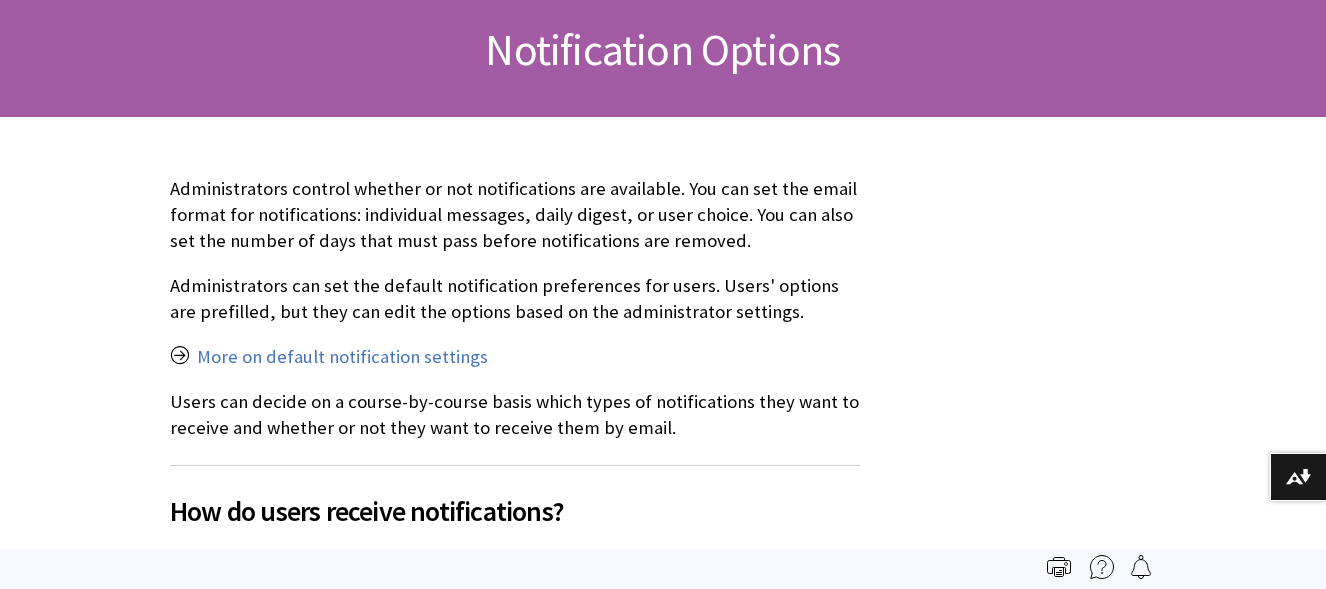 scroll, scrollTop: 0, scrollLeft: 0, axis: both 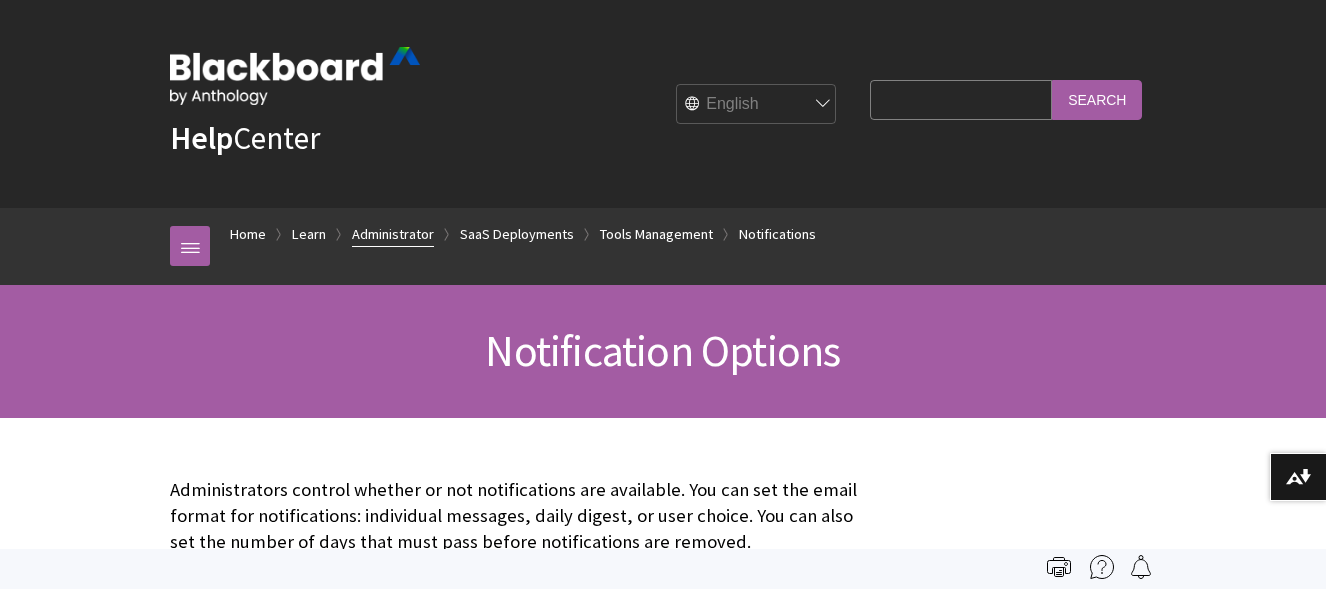click on "Administrator" at bounding box center [393, 234] 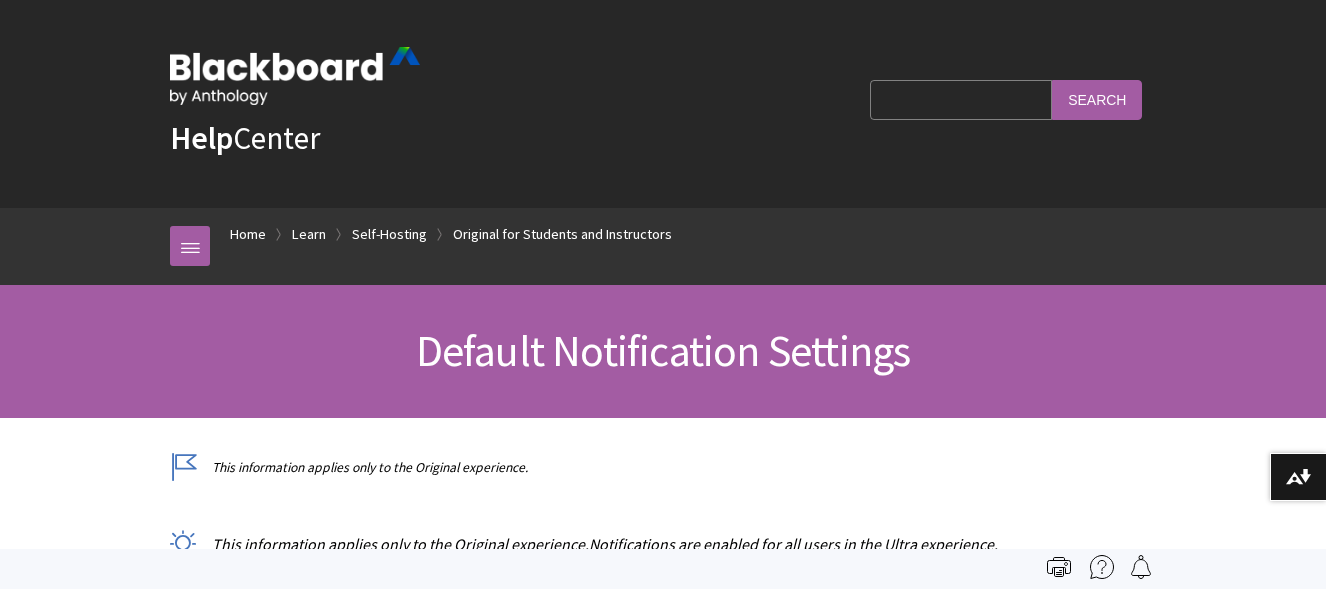 scroll, scrollTop: 0, scrollLeft: 0, axis: both 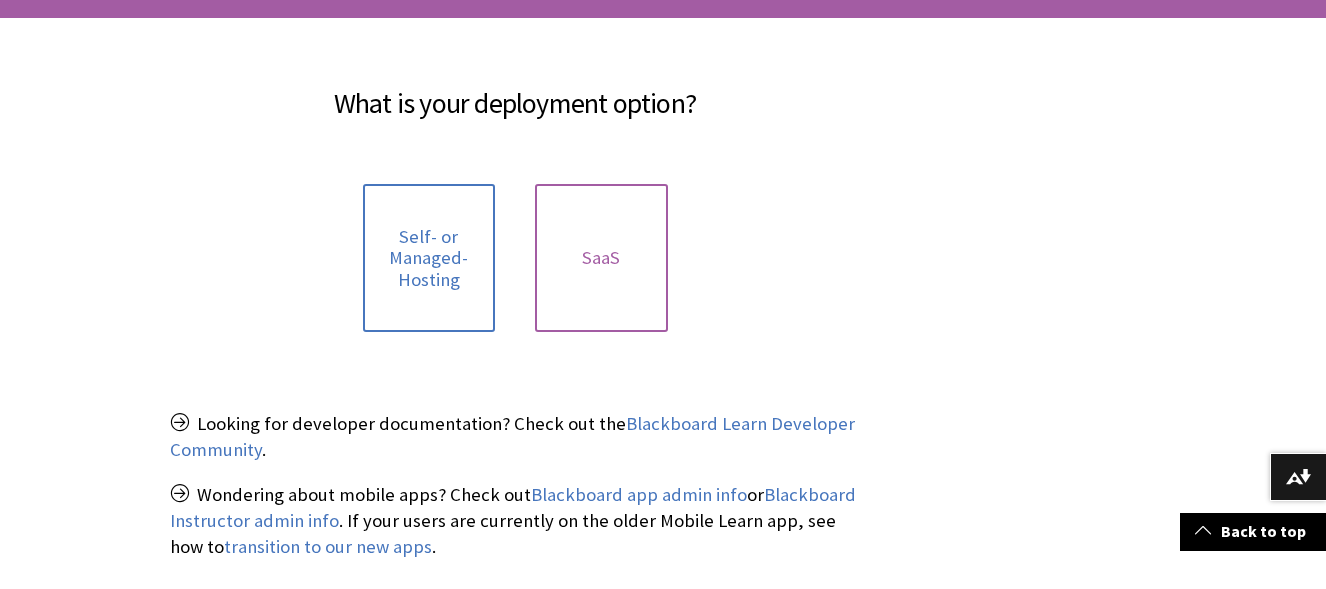 click on "SaaS" at bounding box center [601, 258] 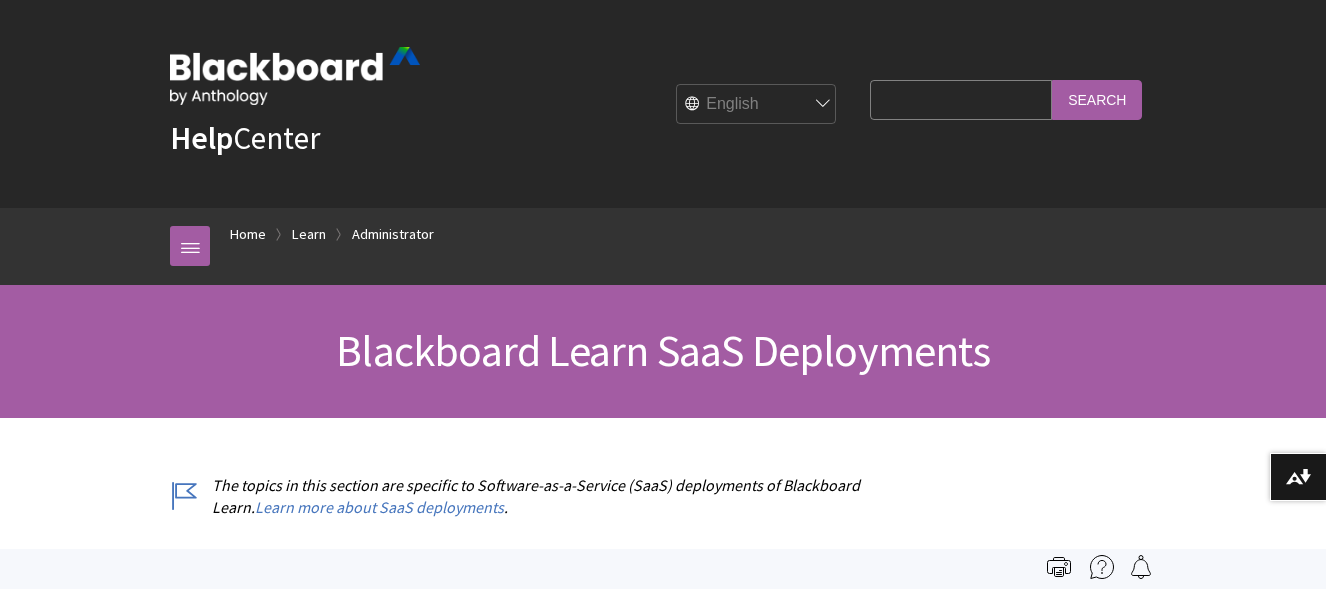 scroll, scrollTop: 0, scrollLeft: 0, axis: both 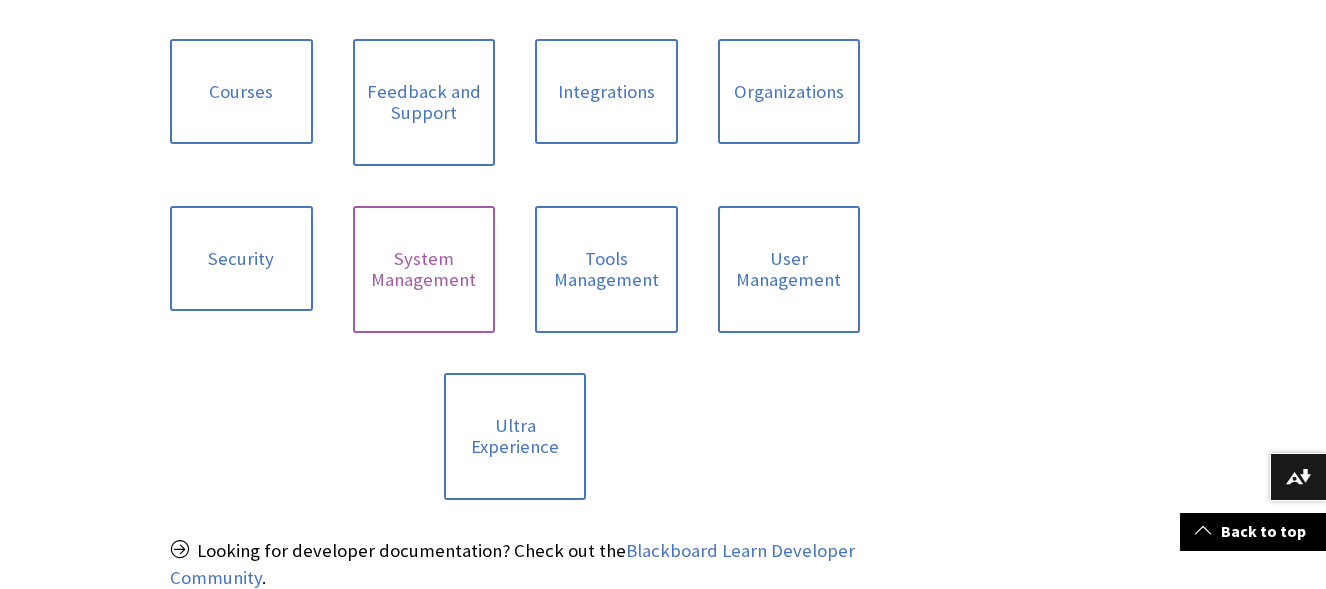 click on "System Management" at bounding box center (424, 269) 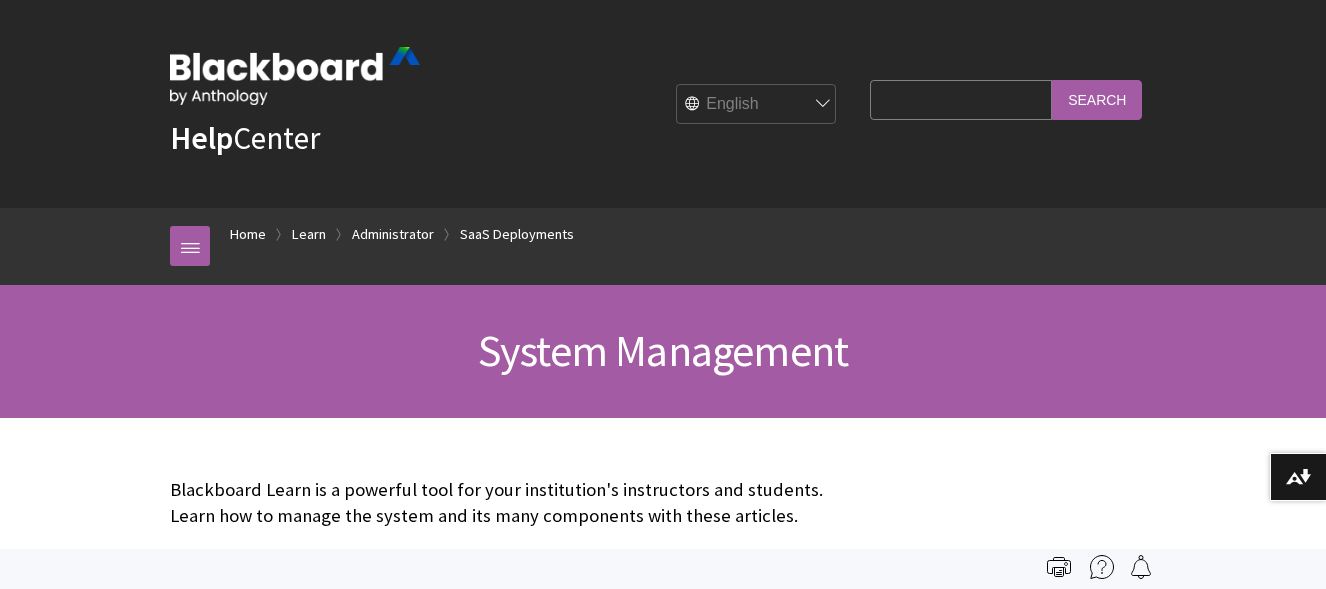 scroll, scrollTop: 0, scrollLeft: 0, axis: both 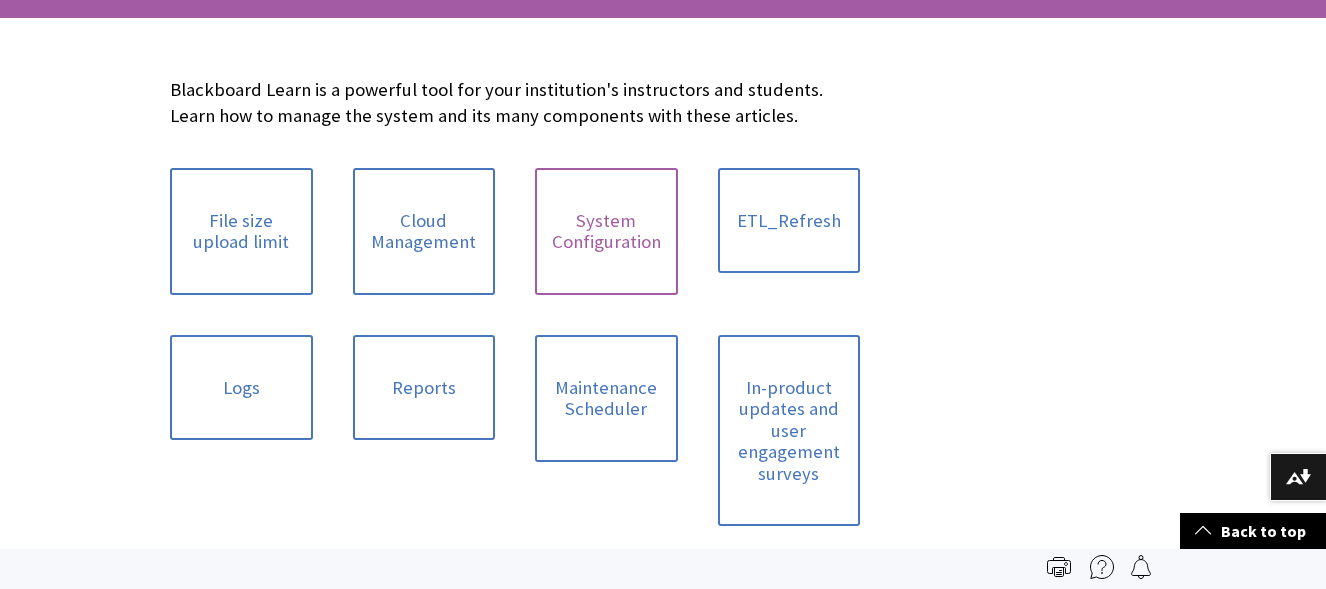 click on "System Configuration" at bounding box center [606, 231] 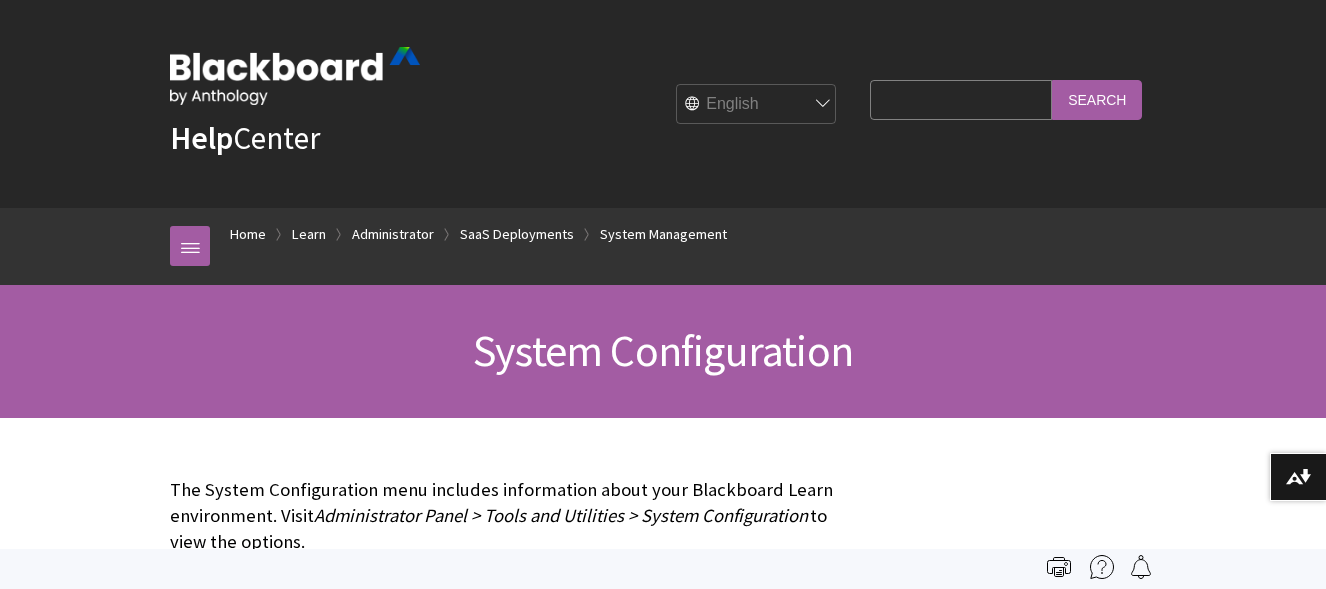 scroll, scrollTop: 0, scrollLeft: 0, axis: both 